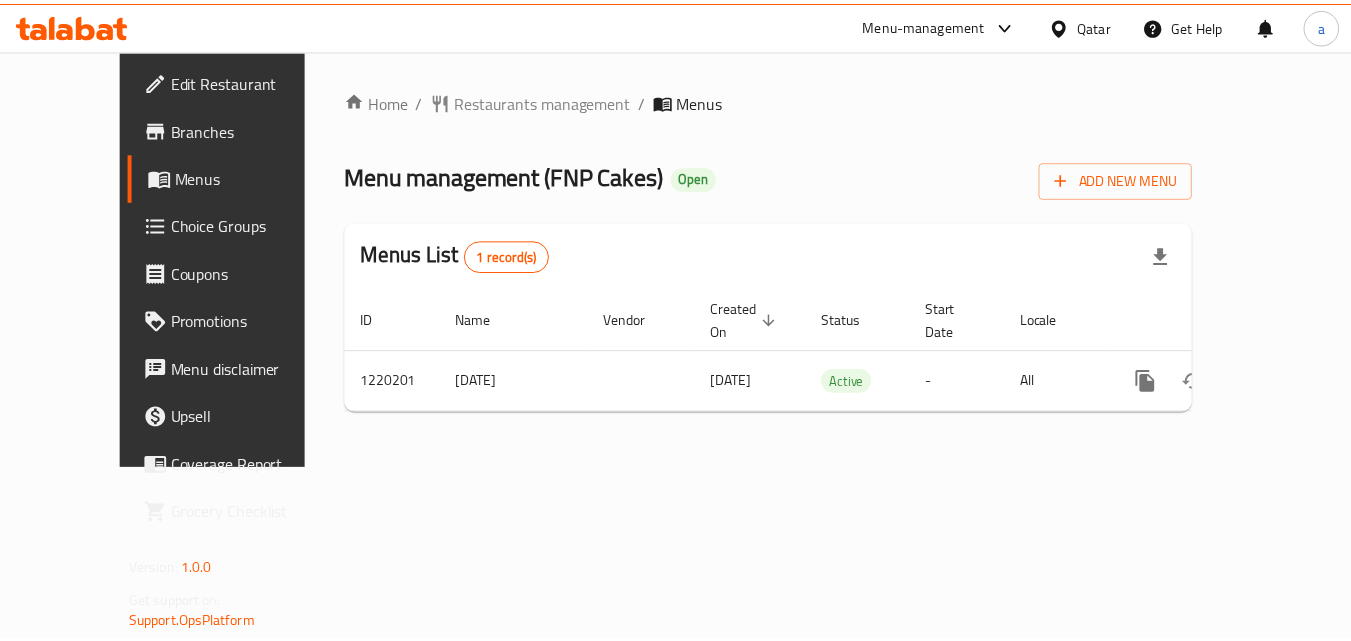 scroll, scrollTop: 0, scrollLeft: 0, axis: both 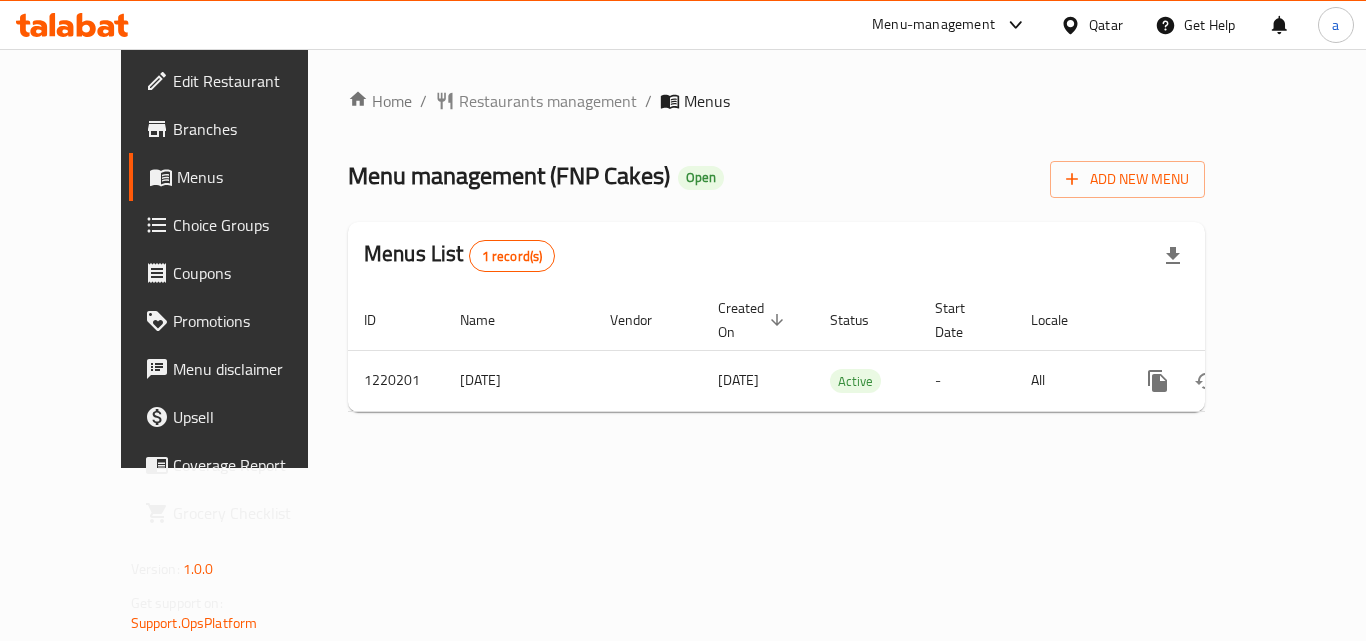 click on "Restaurants management" at bounding box center (548, 101) 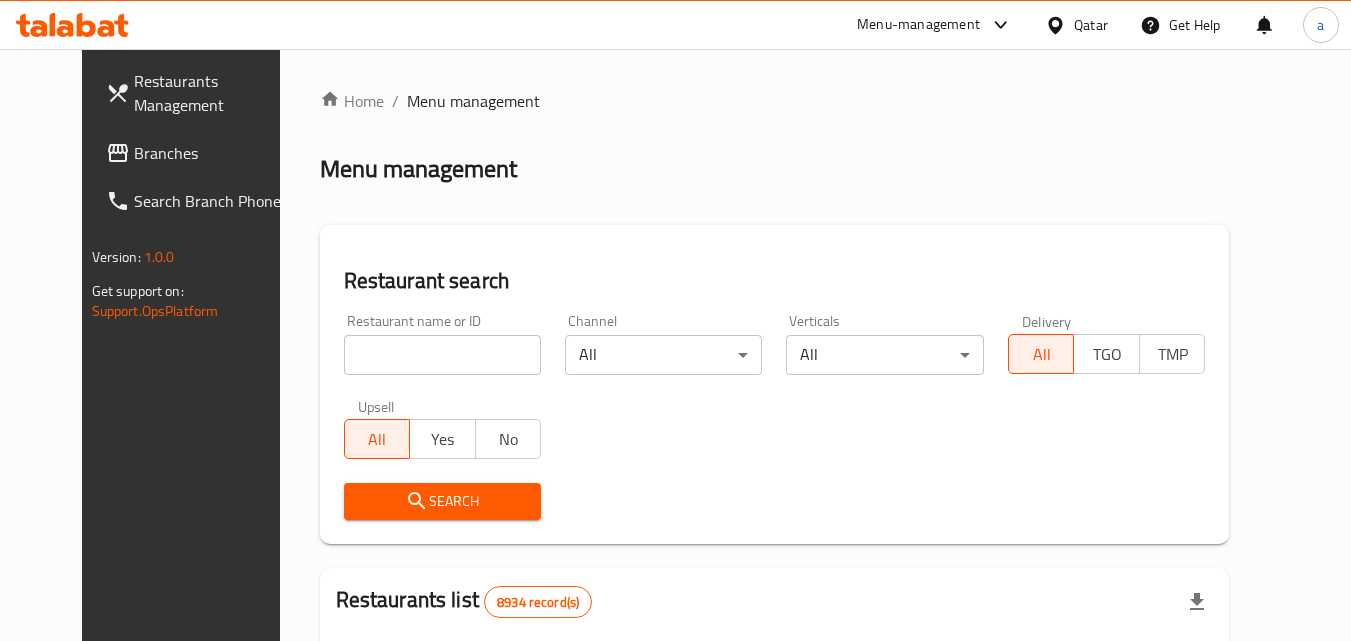 click at bounding box center [442, 355] 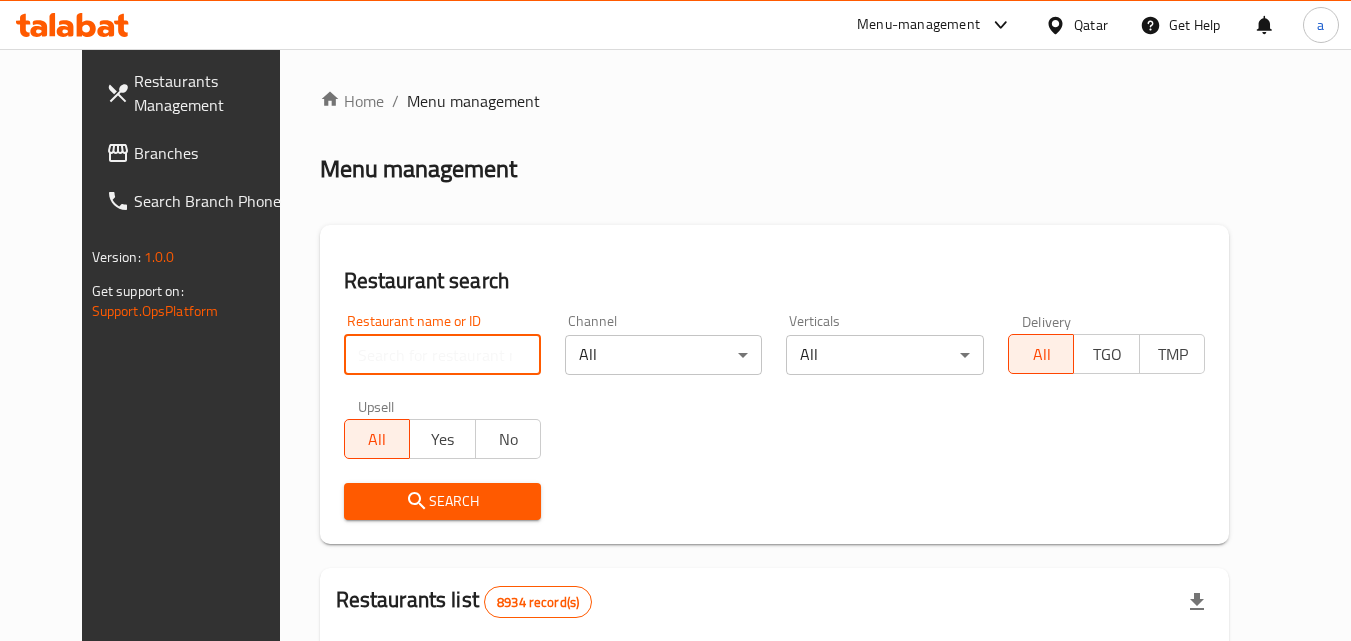 paste on "673248" 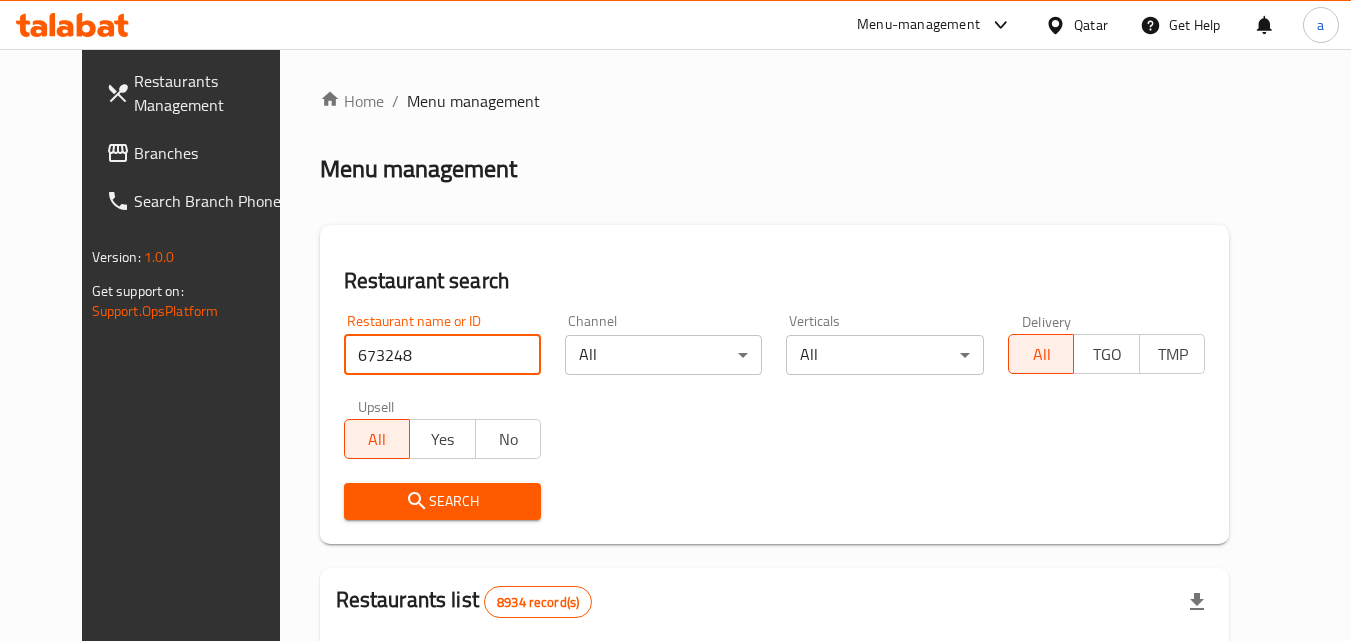 type on "673248" 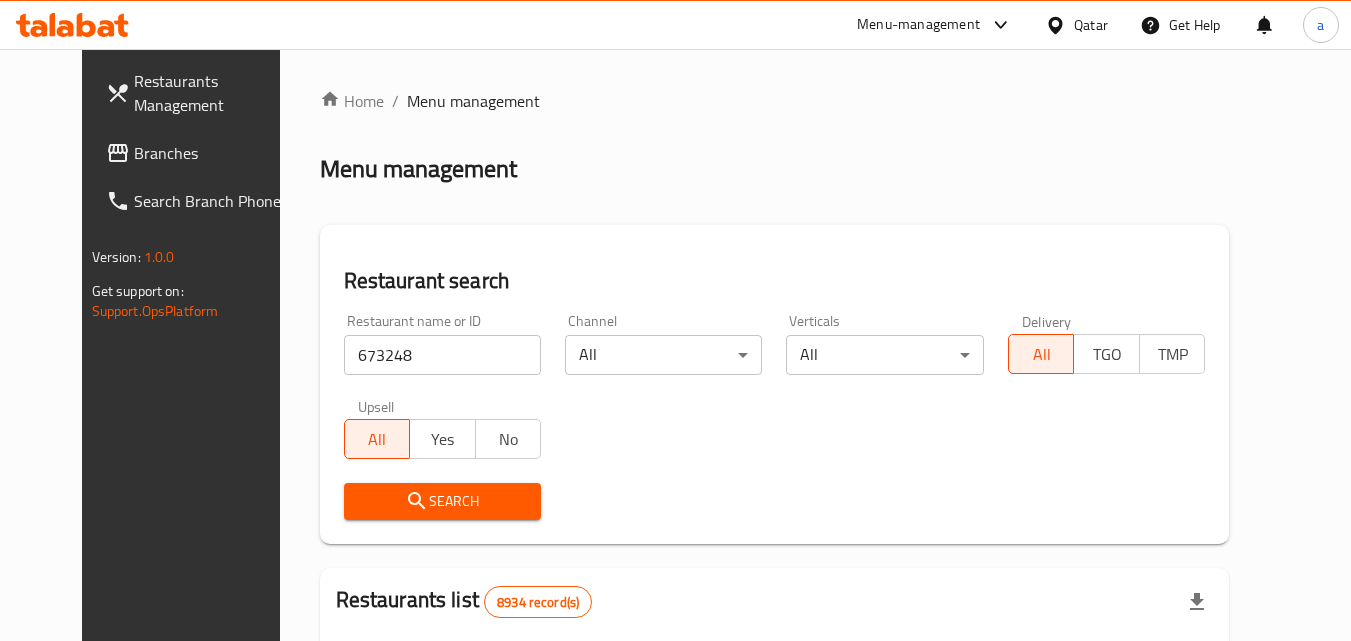 click on "Search" at bounding box center [442, 501] 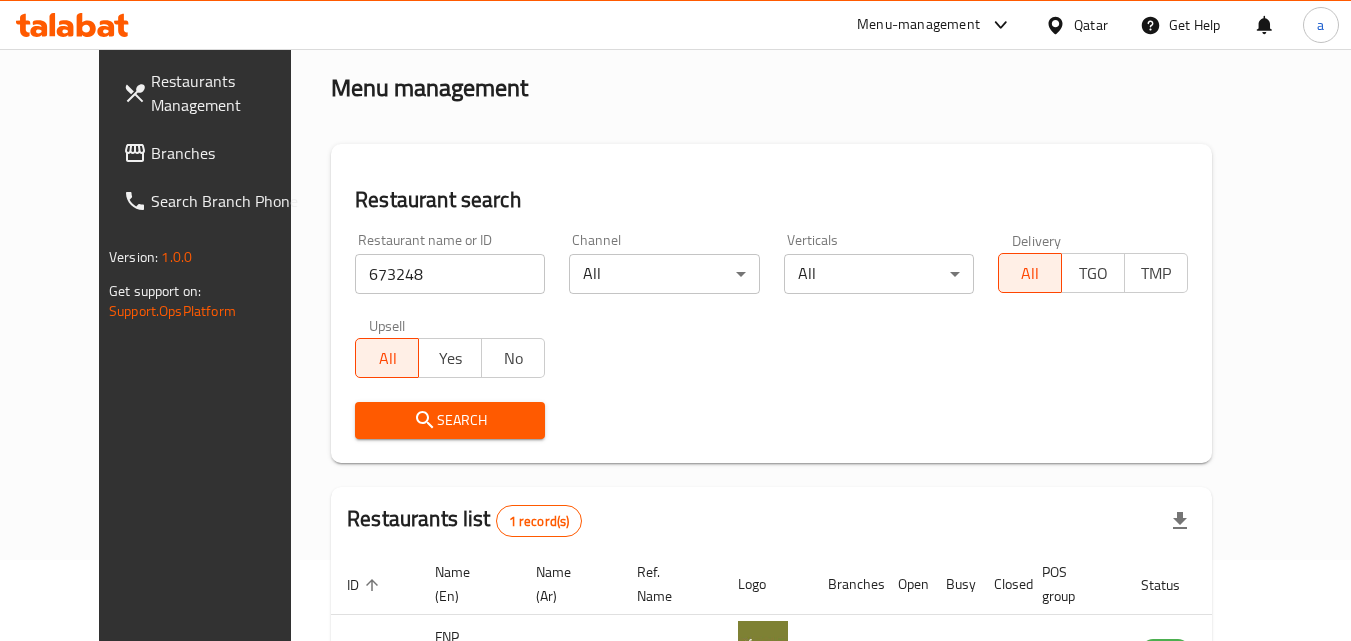 scroll, scrollTop: 34, scrollLeft: 0, axis: vertical 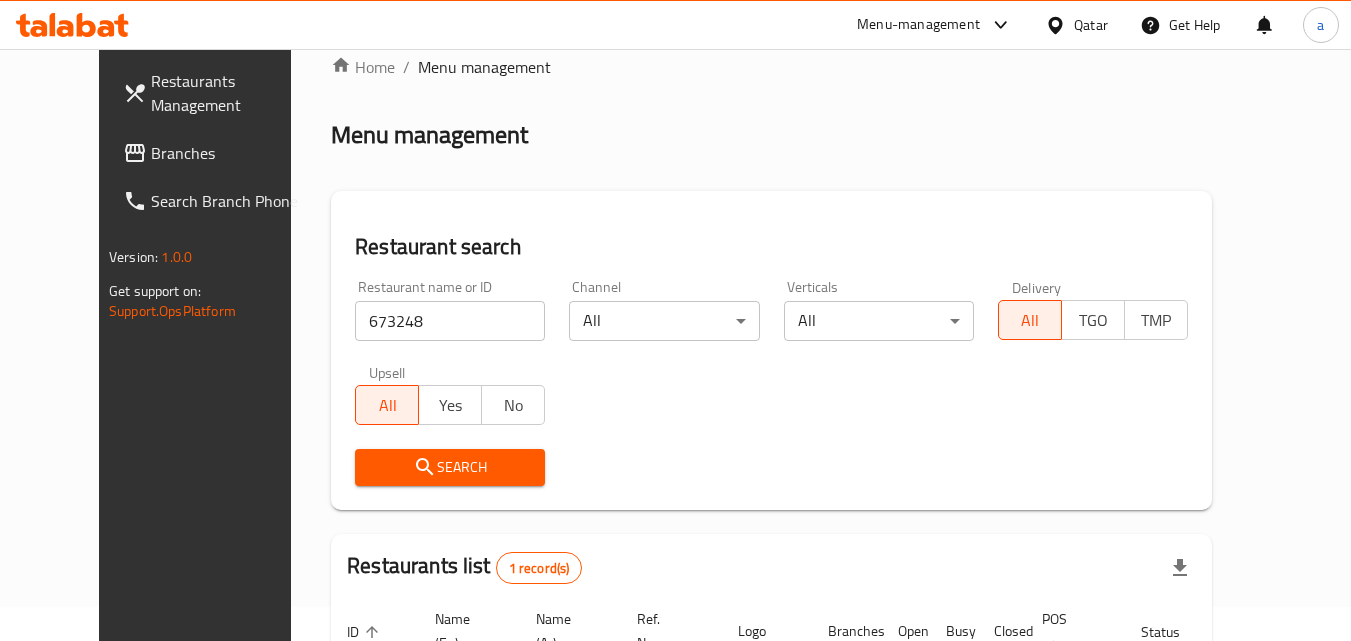 click on "Qatar" at bounding box center [1091, 25] 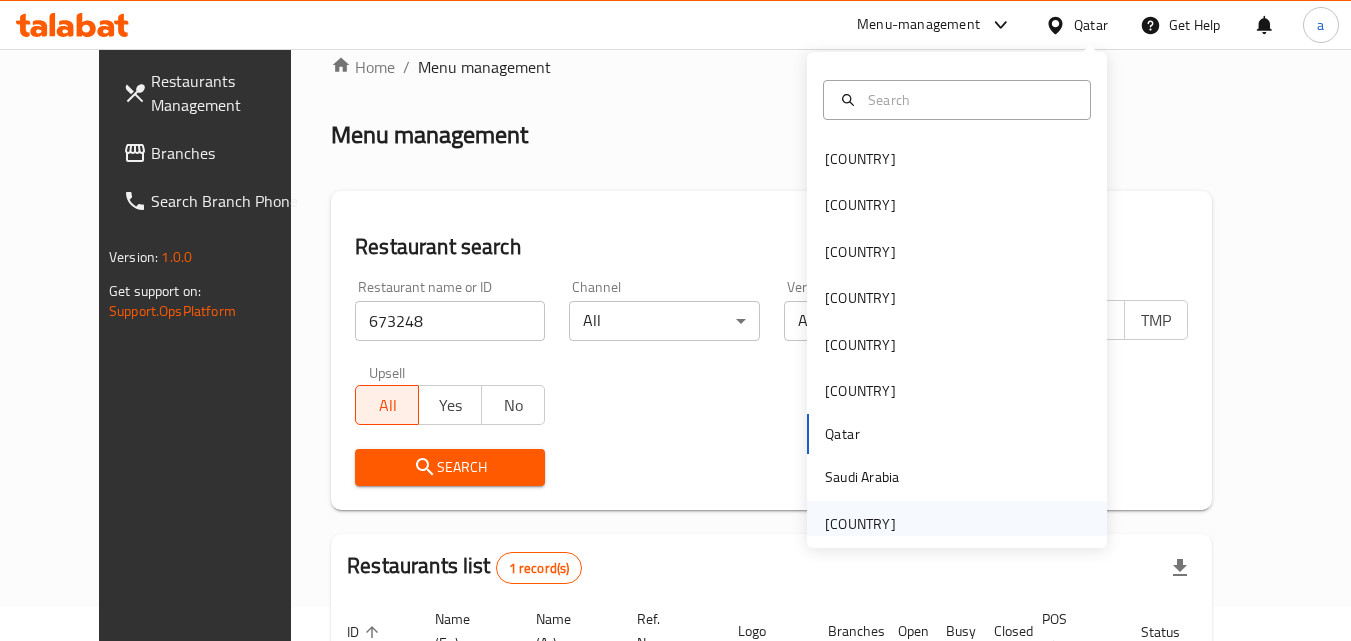 click on "[COUNTRY]" at bounding box center (860, 524) 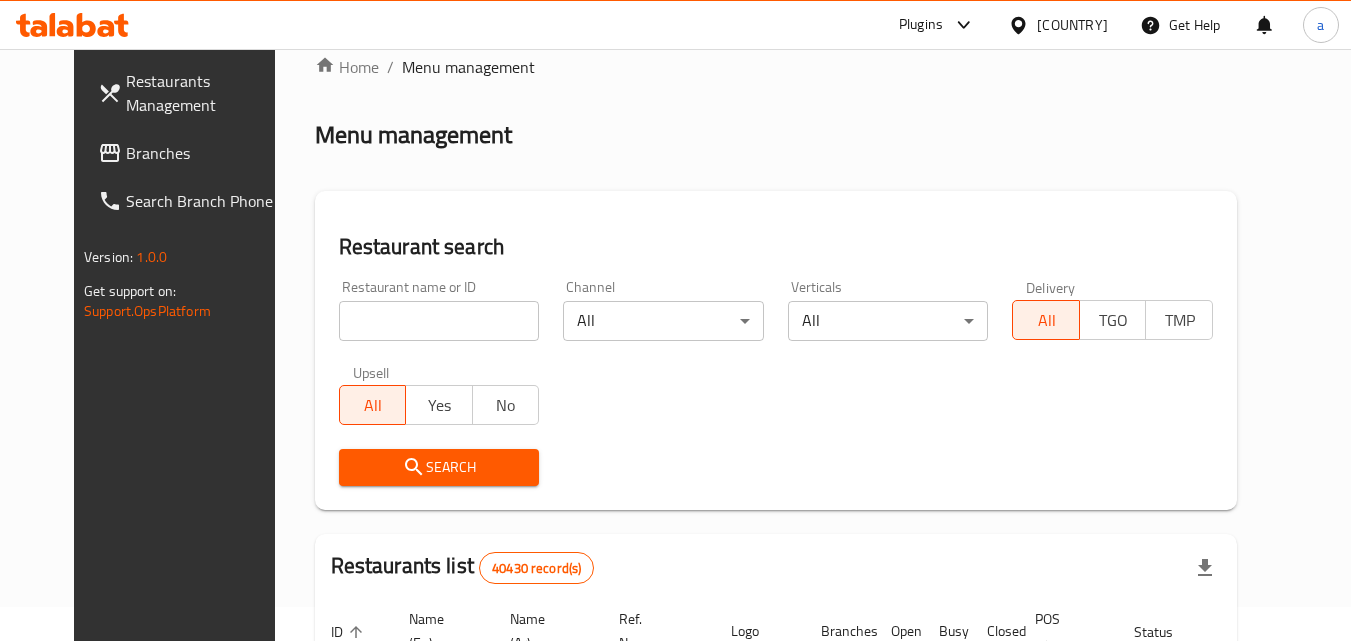 click on "Branches" at bounding box center (205, 153) 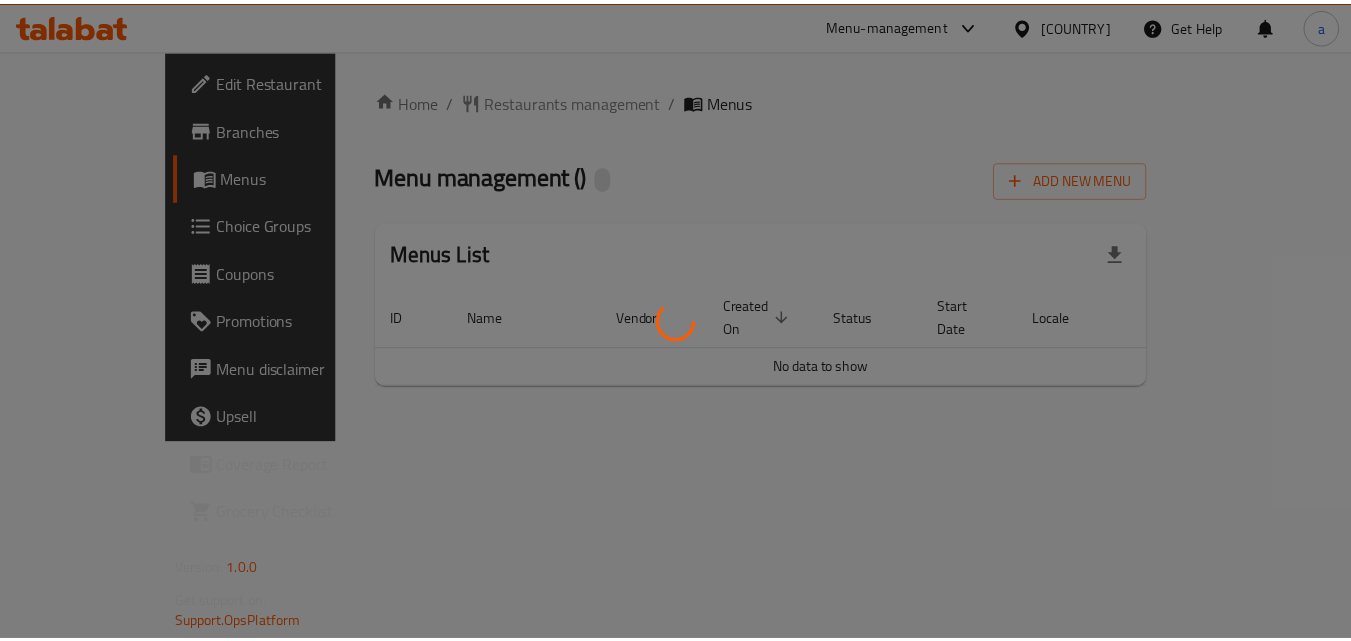 scroll, scrollTop: 0, scrollLeft: 0, axis: both 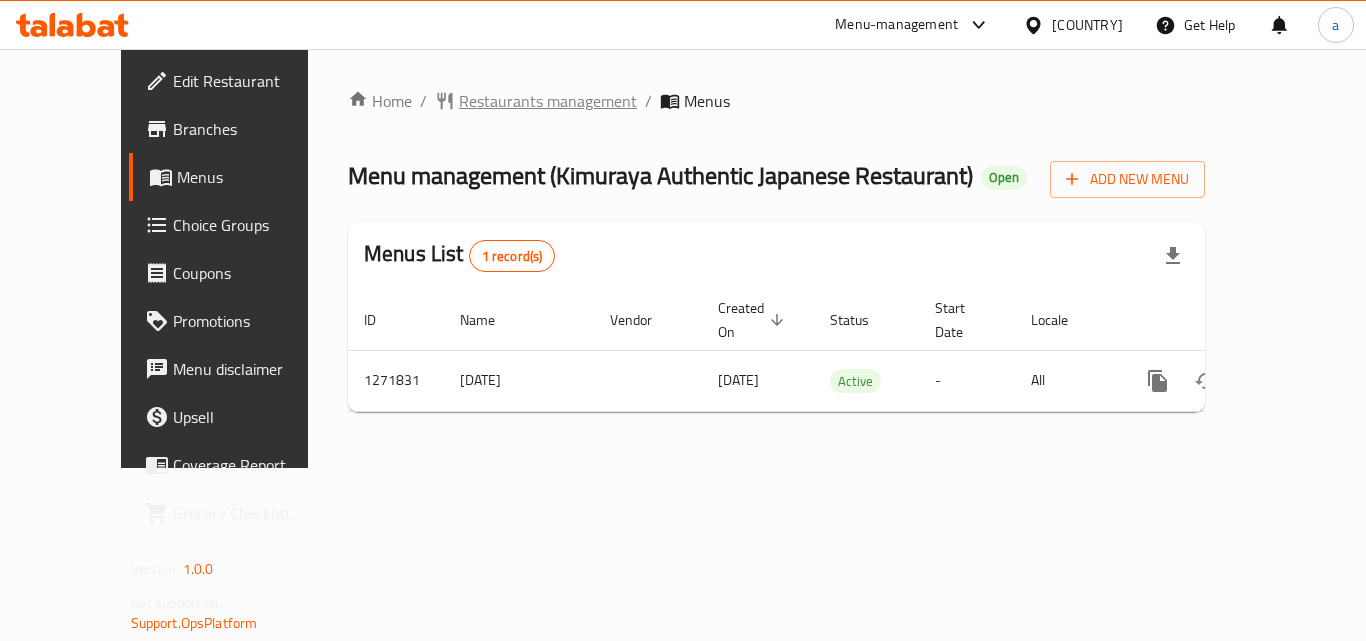 click on "Restaurants management" at bounding box center (548, 101) 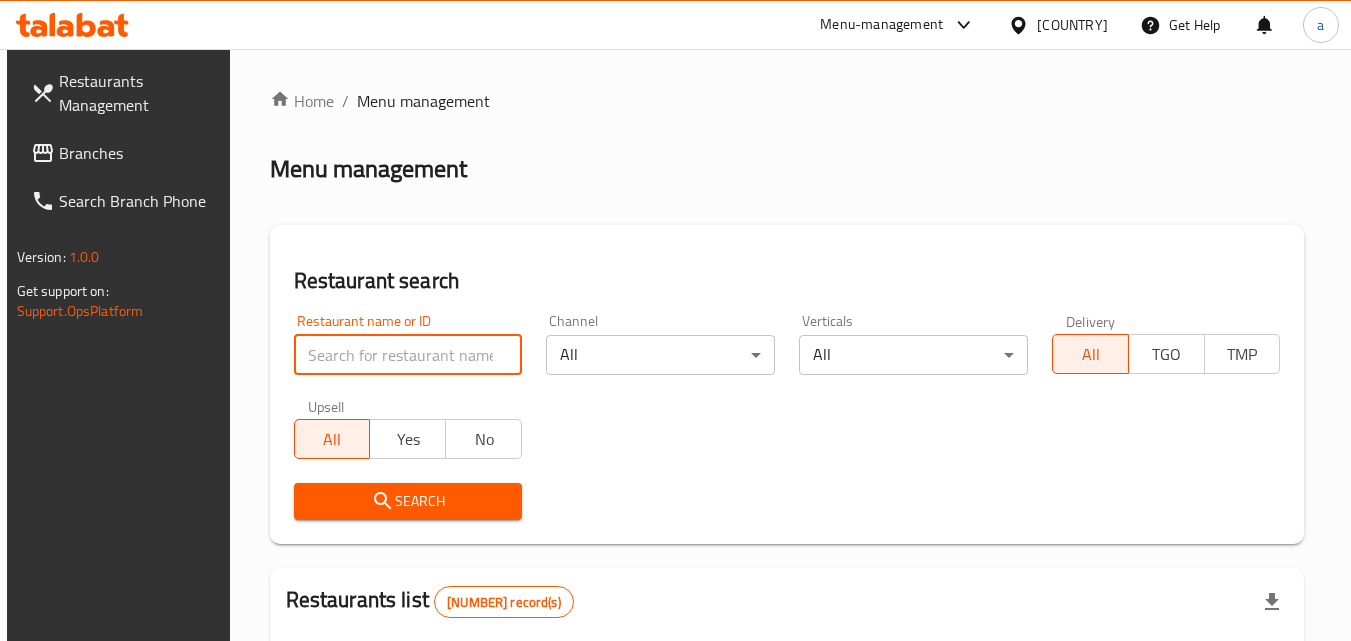 click at bounding box center (408, 355) 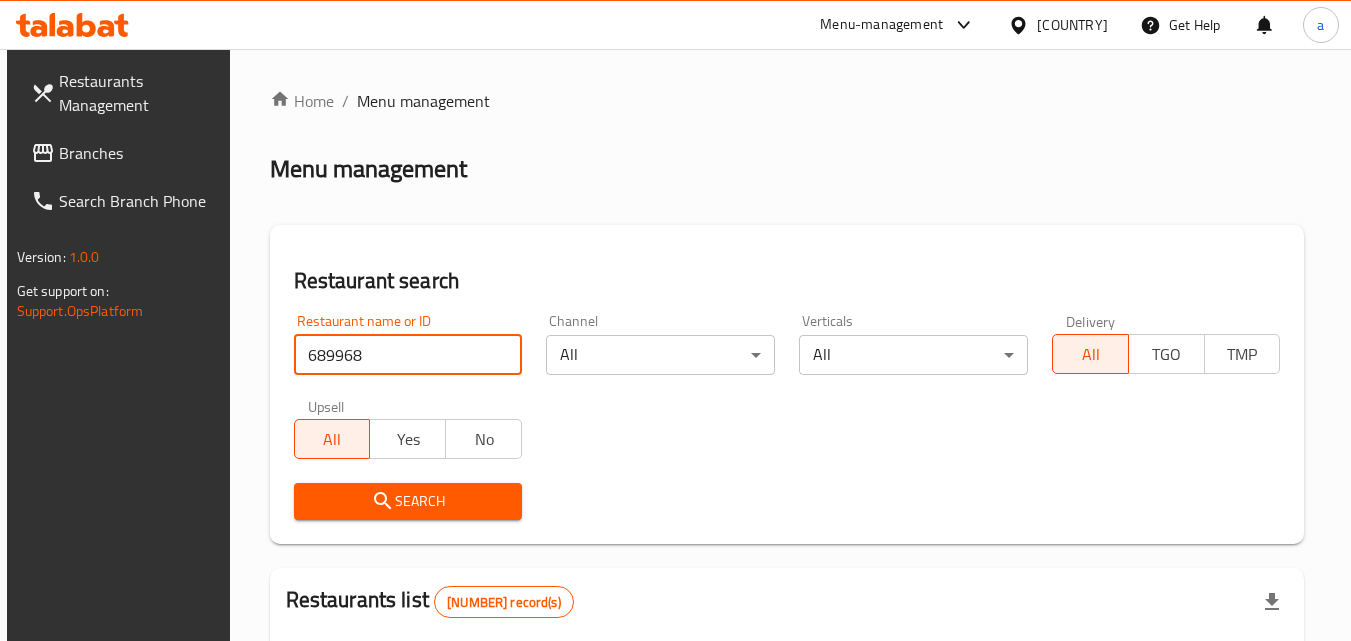 type on "689968" 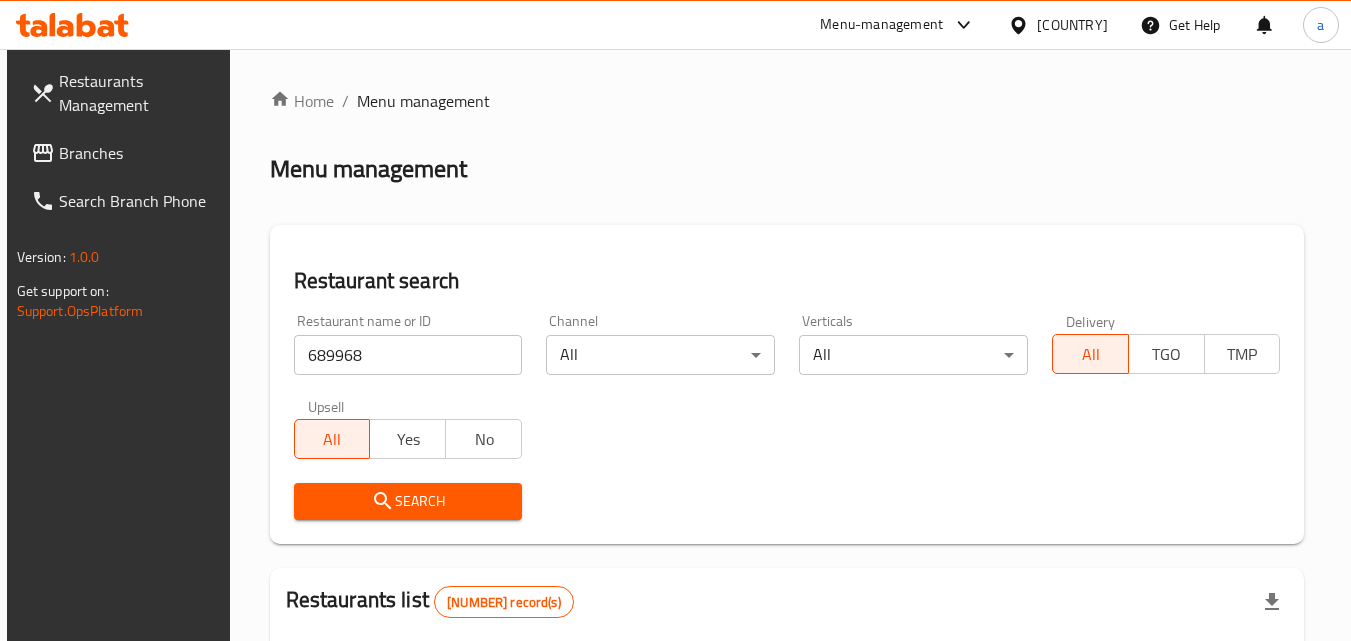 click on "Search" at bounding box center (408, 501) 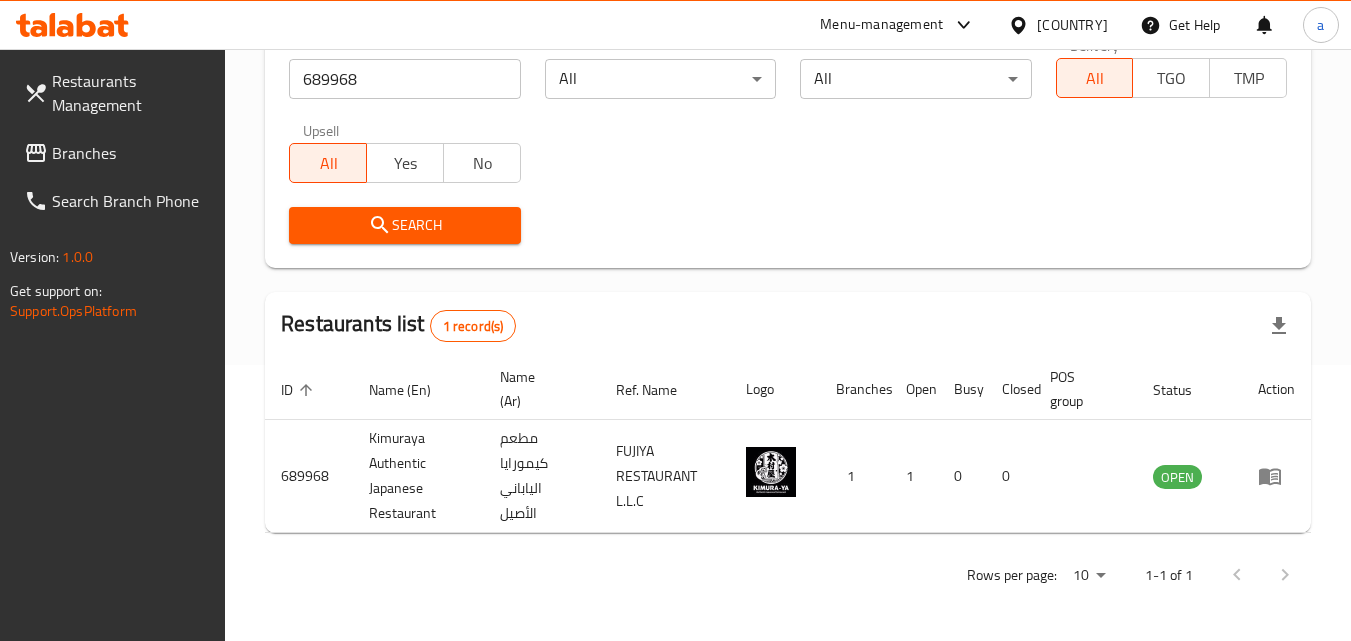 scroll, scrollTop: 0, scrollLeft: 0, axis: both 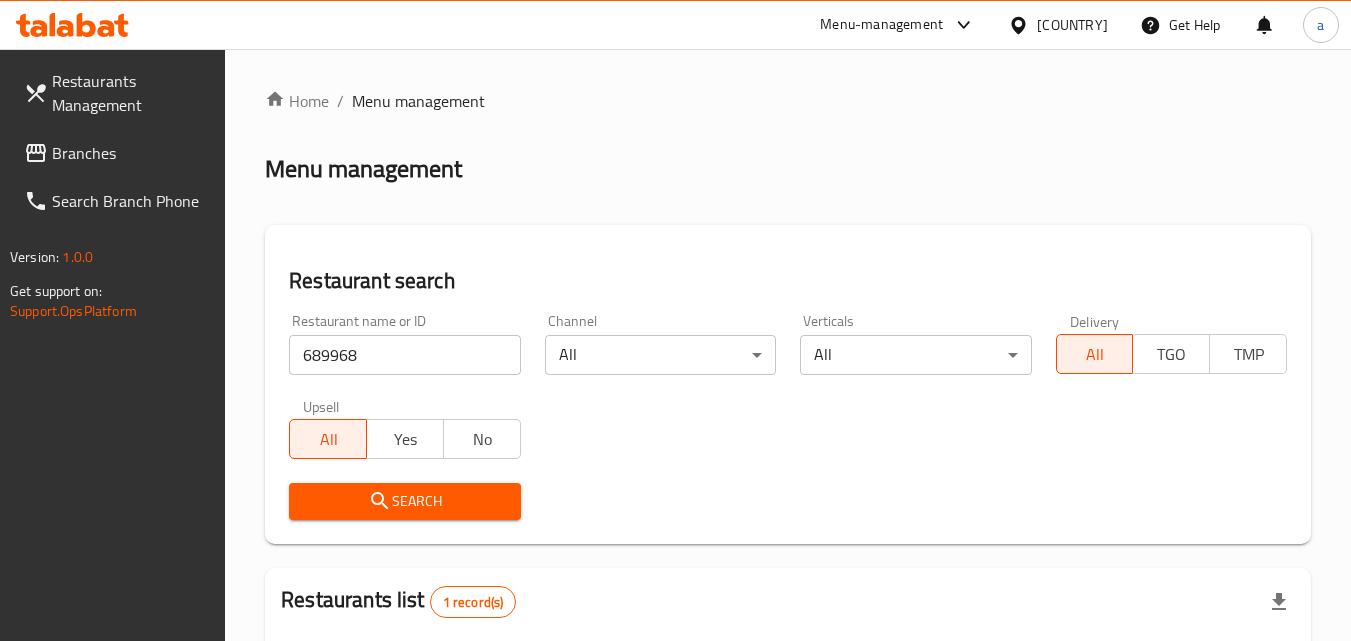 click on "Branches" at bounding box center (131, 153) 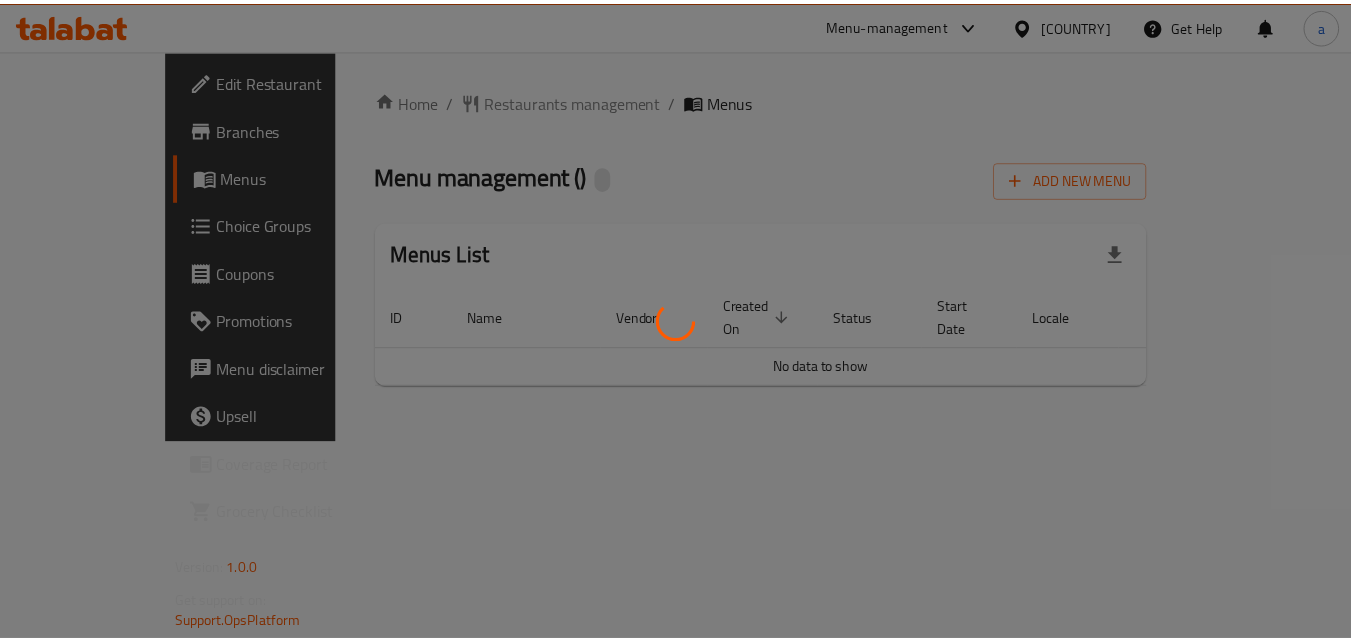 scroll, scrollTop: 0, scrollLeft: 0, axis: both 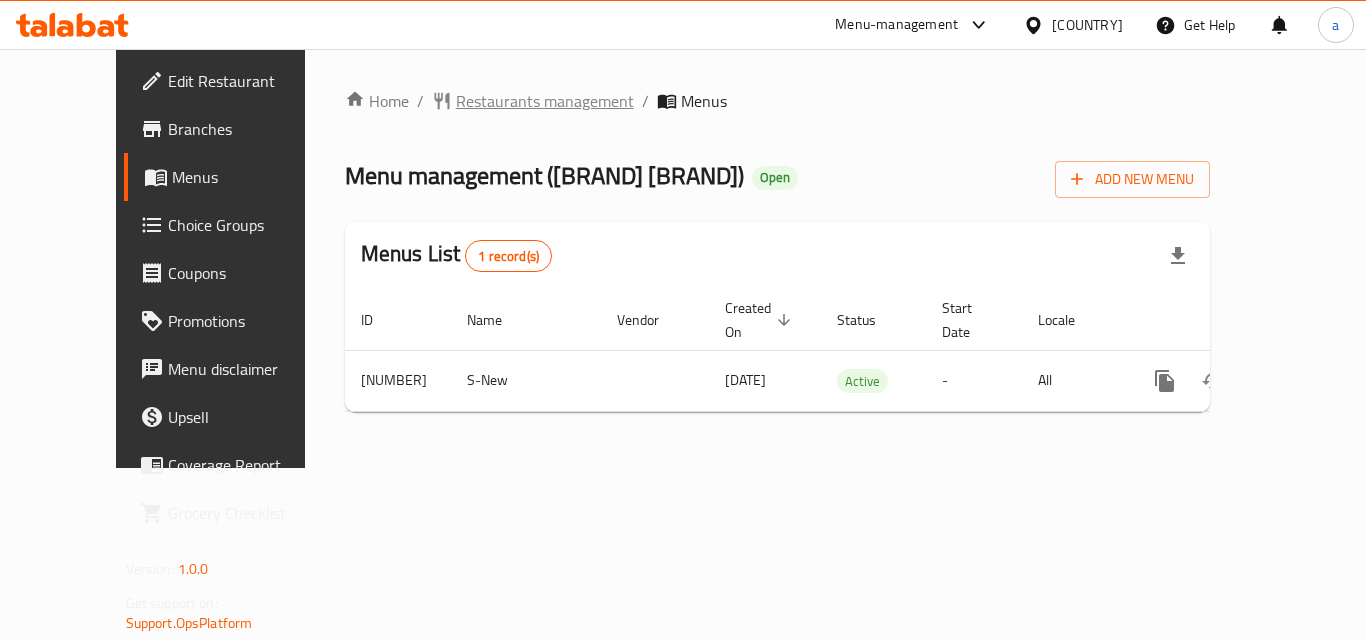 click on "Restaurants management" at bounding box center [545, 101] 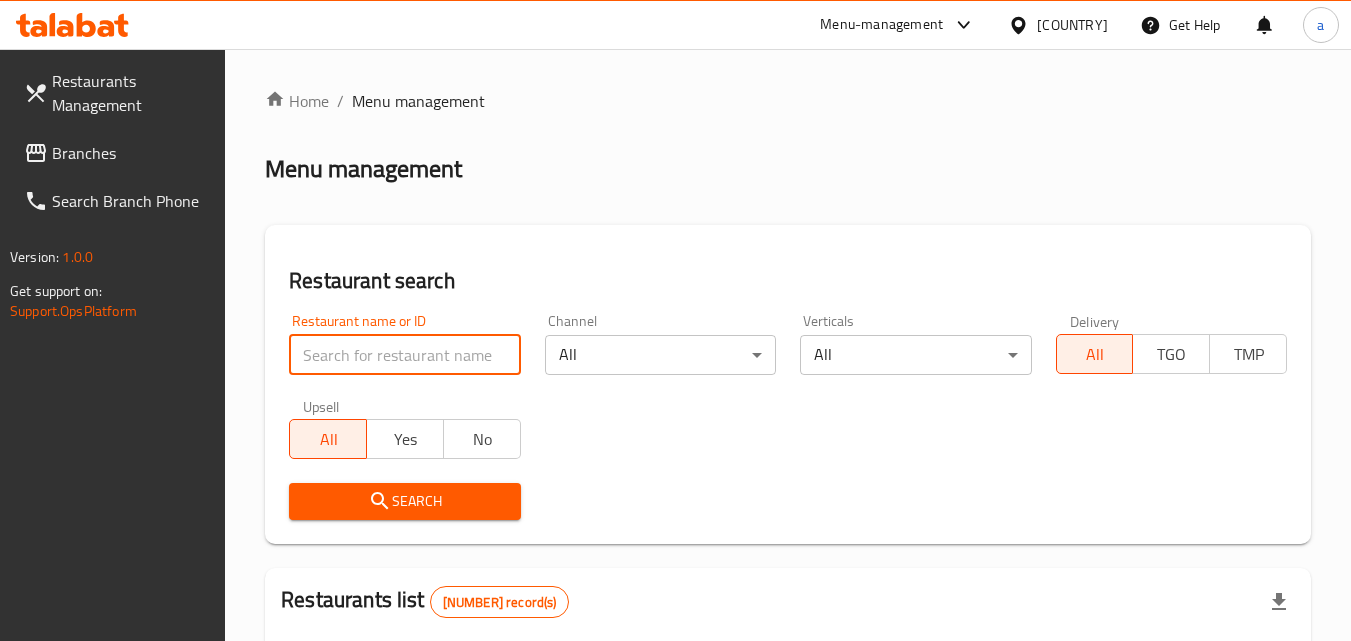 click at bounding box center (404, 355) 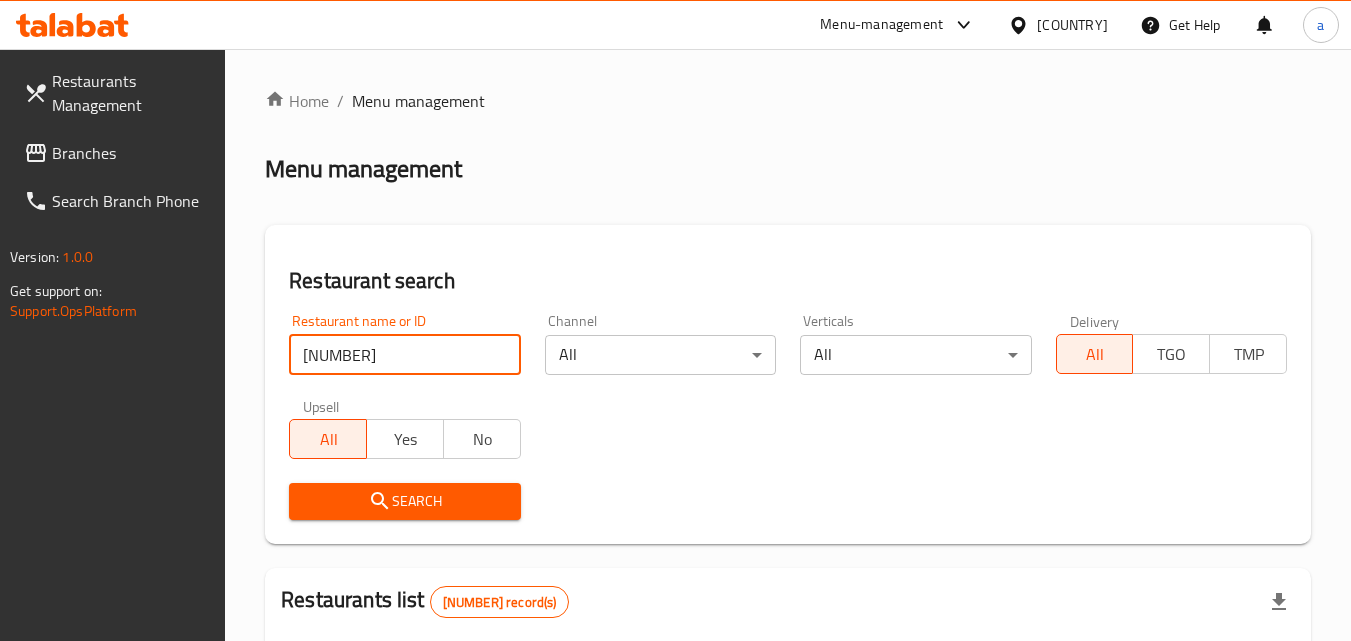 type on "[NUMBER]" 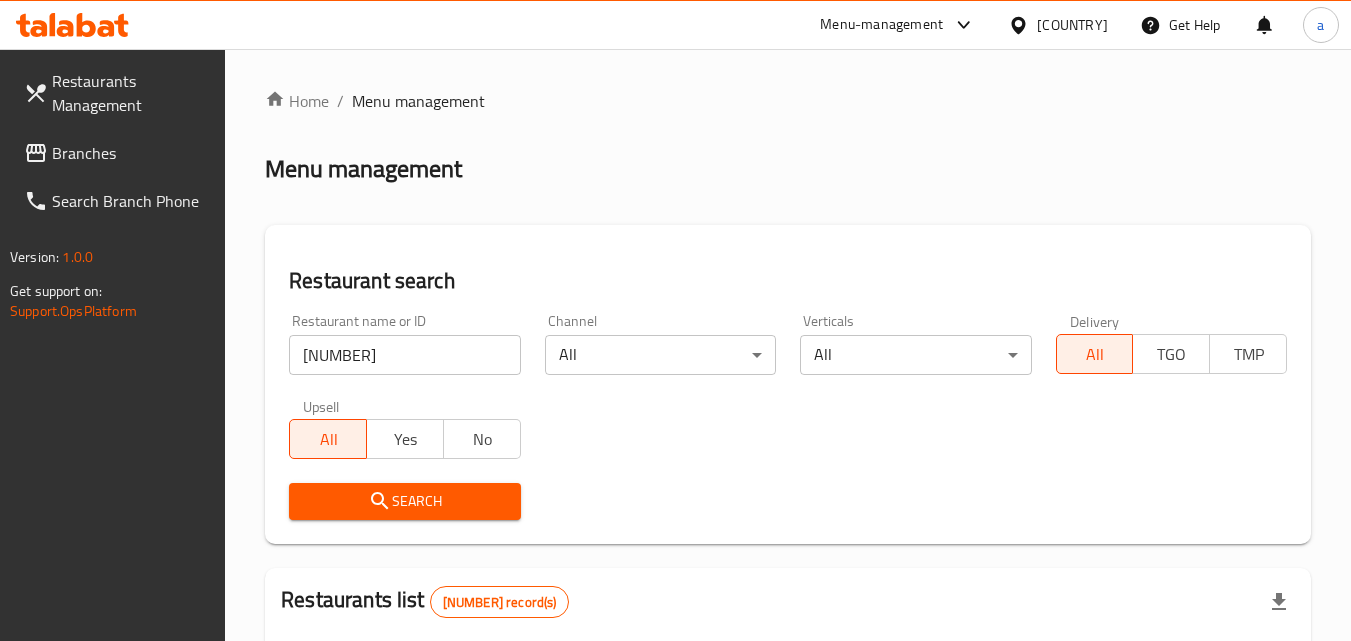 click on "Search" at bounding box center [404, 501] 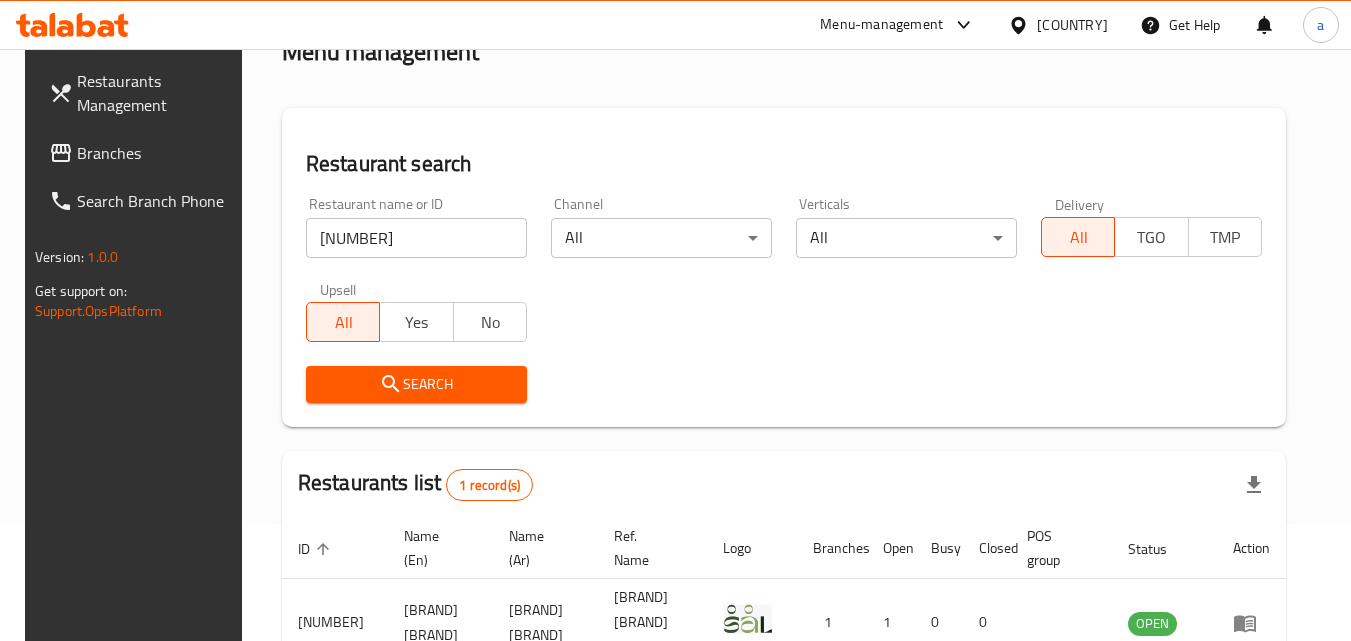 scroll, scrollTop: 0, scrollLeft: 0, axis: both 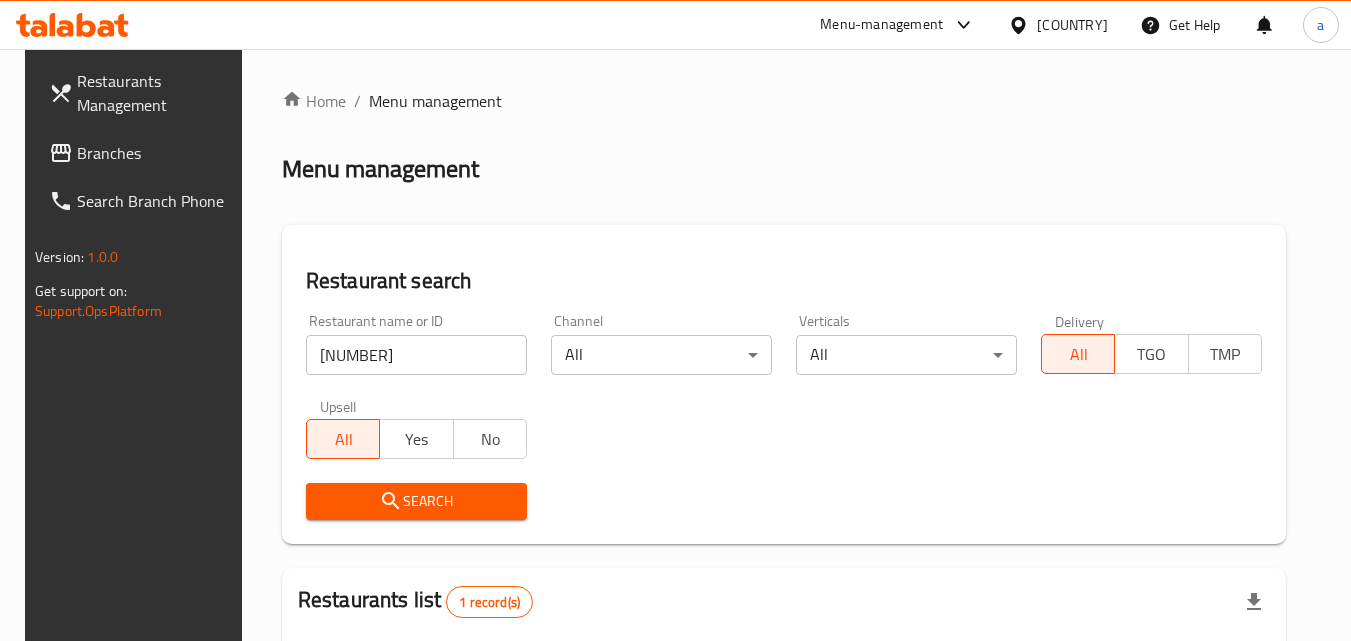 click on "Menu management" at bounding box center (435, 101) 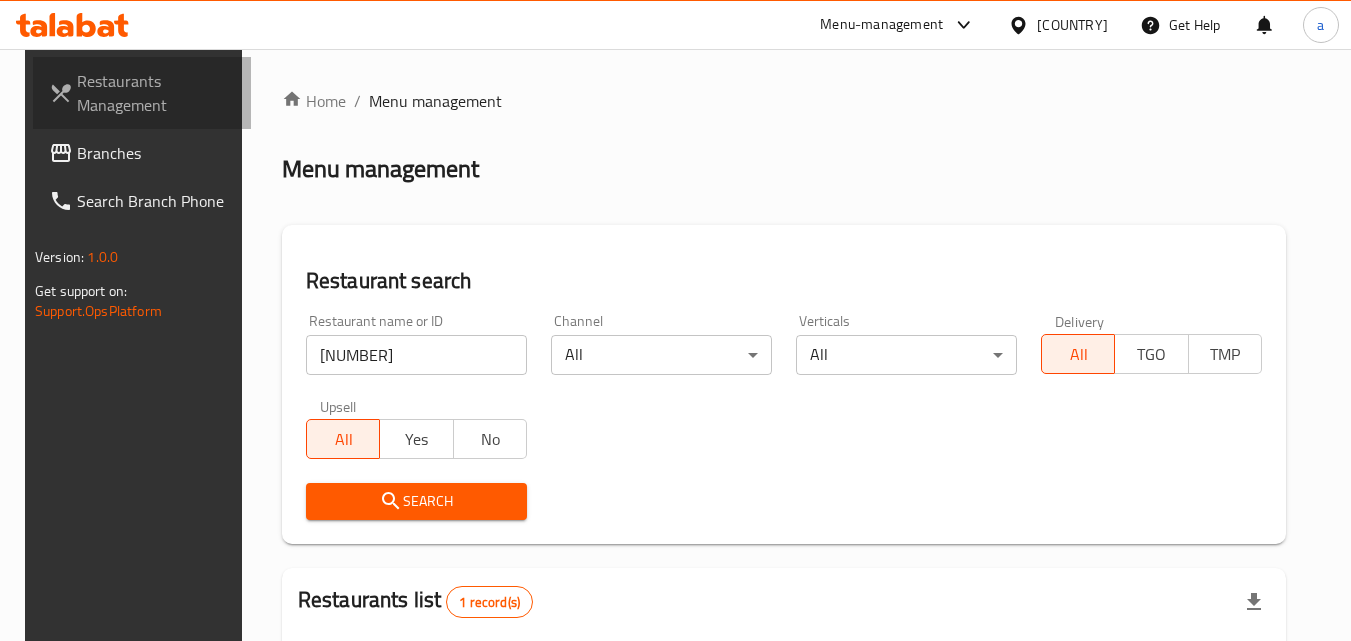 click on "Restaurants Management" at bounding box center [156, 93] 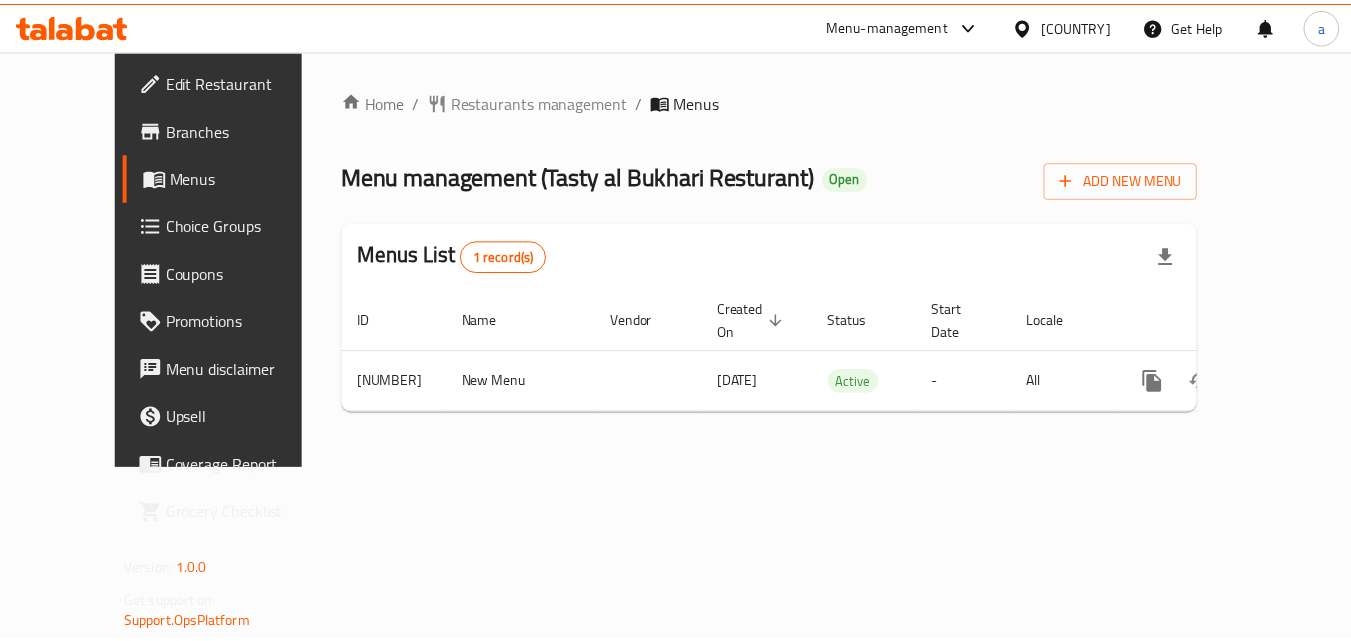 scroll, scrollTop: 0, scrollLeft: 0, axis: both 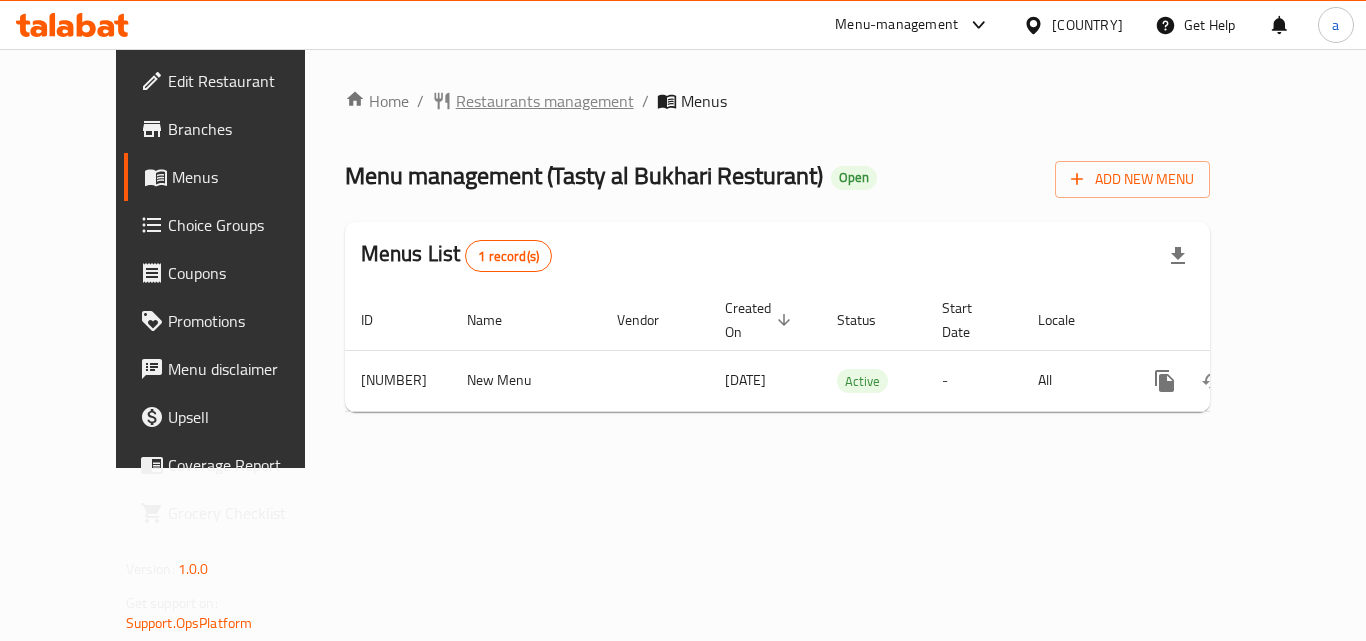 click on "Restaurants management" at bounding box center [545, 101] 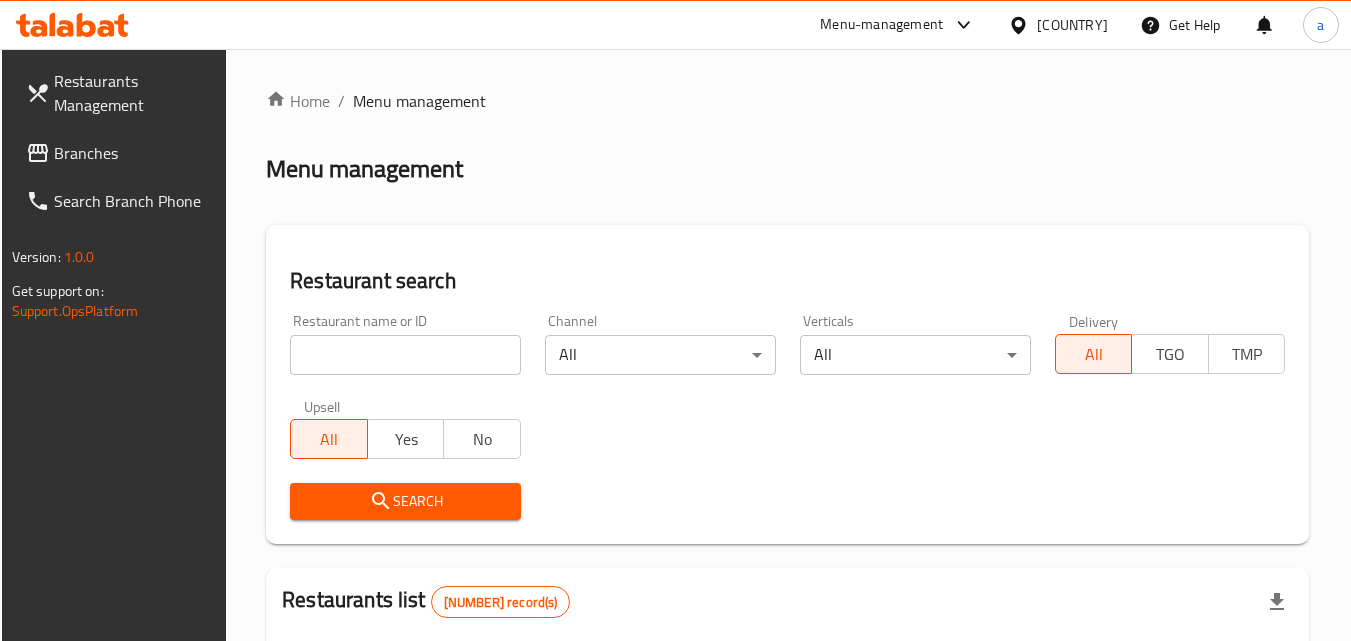 click at bounding box center [405, 355] 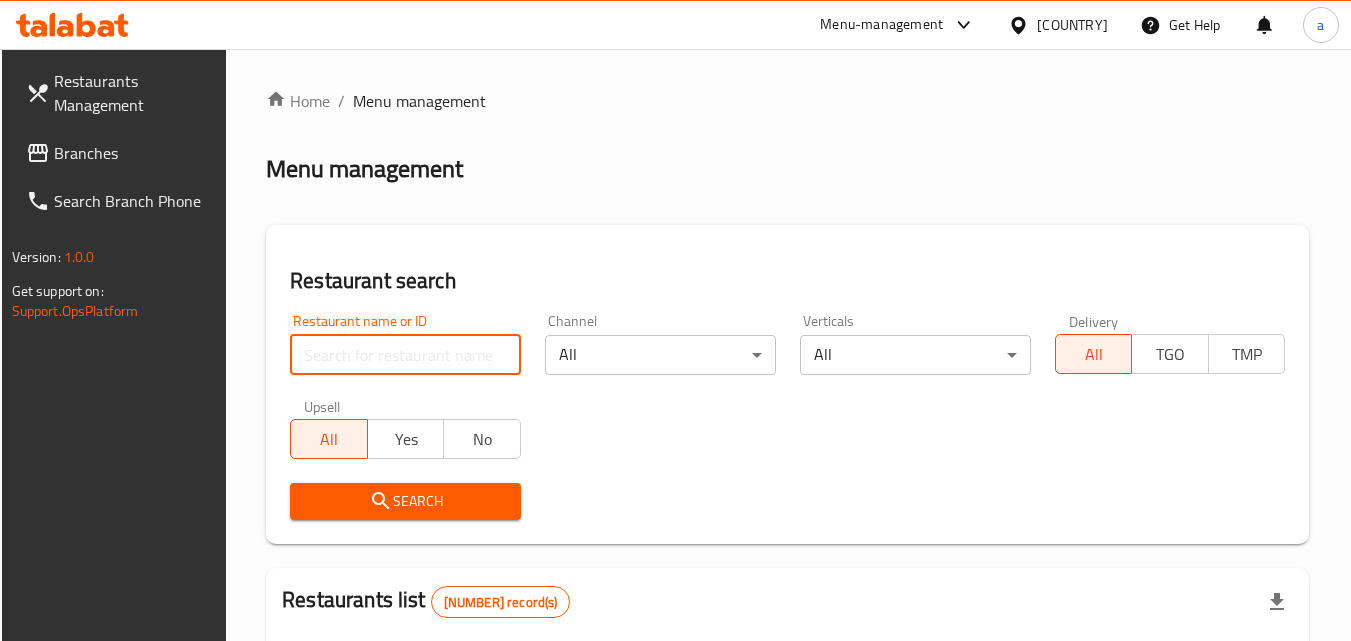 paste on "690262" 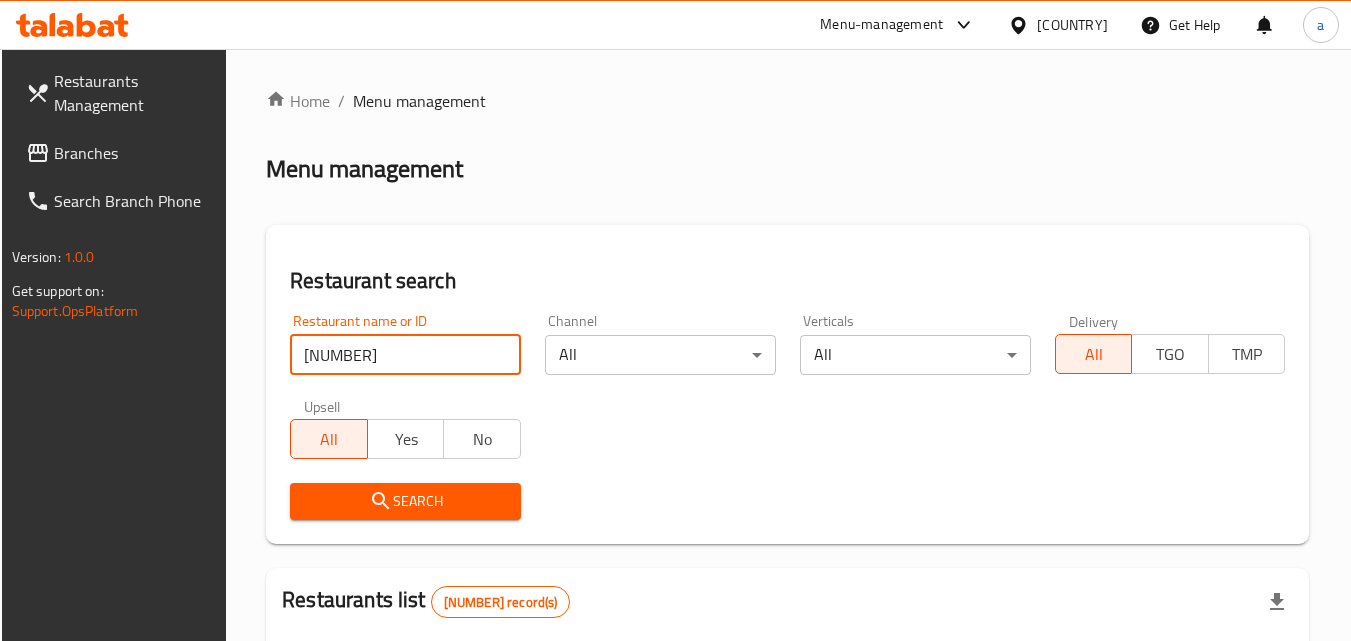 type on "690262" 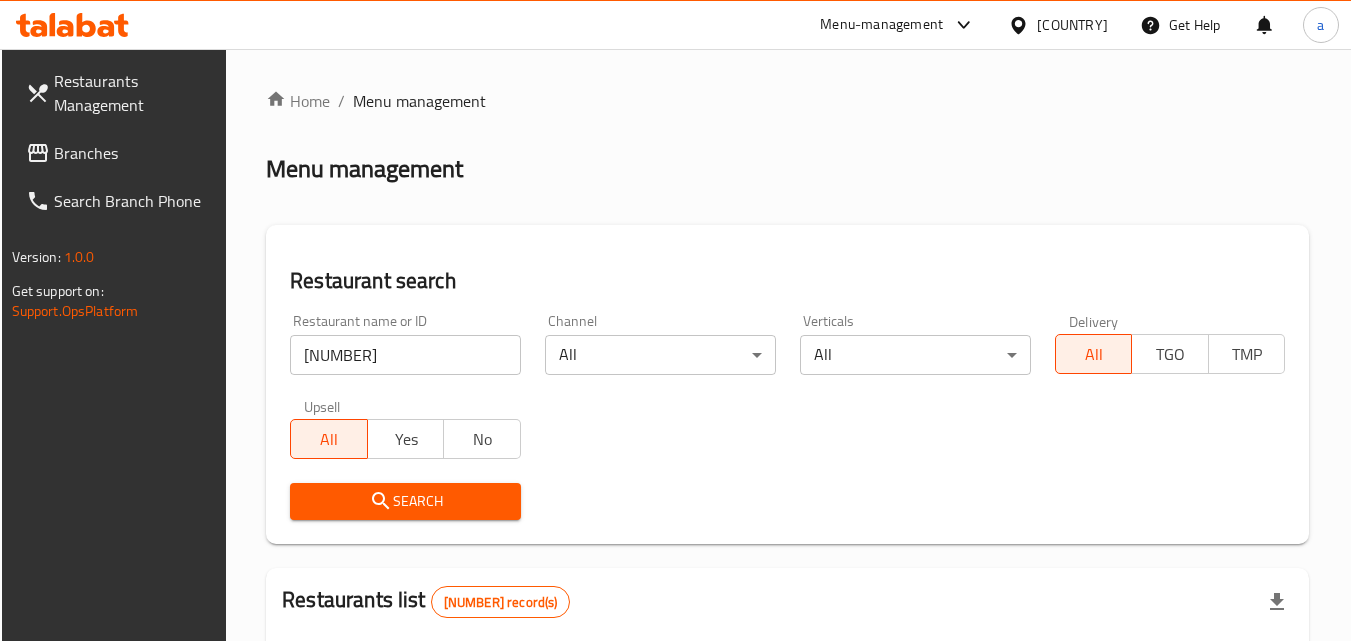 click on "Search" at bounding box center (405, 501) 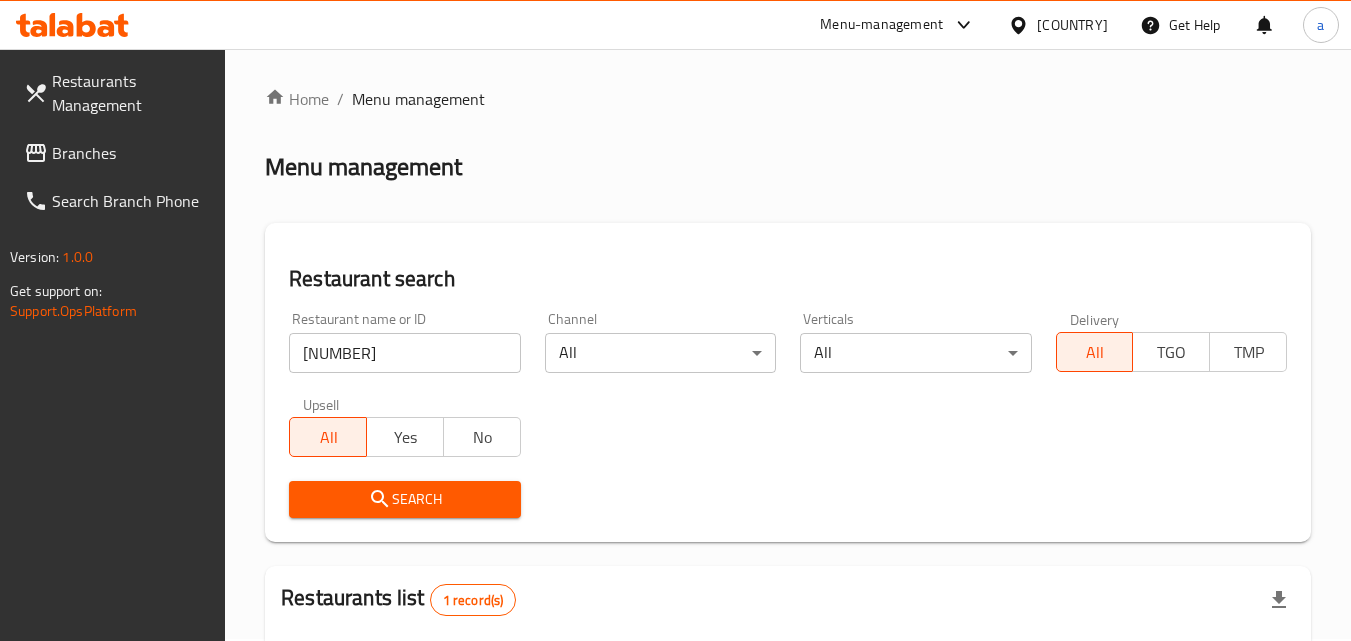 scroll, scrollTop: 0, scrollLeft: 0, axis: both 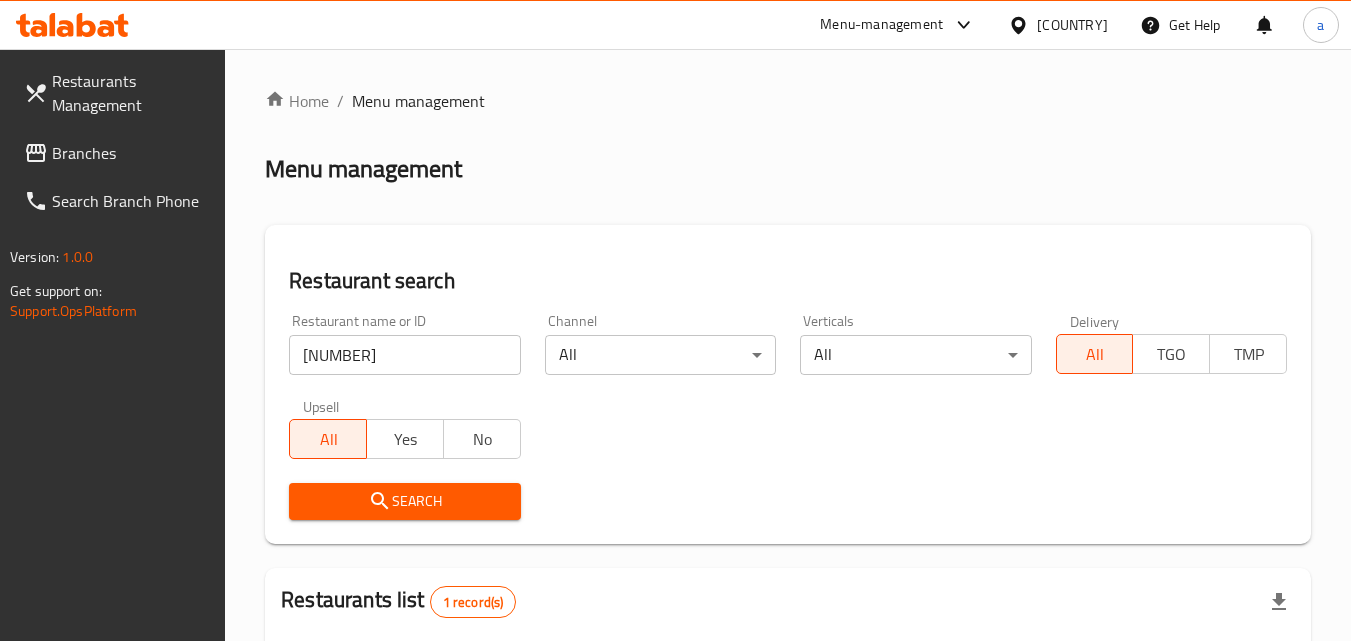 click on "Branches" at bounding box center [131, 153] 